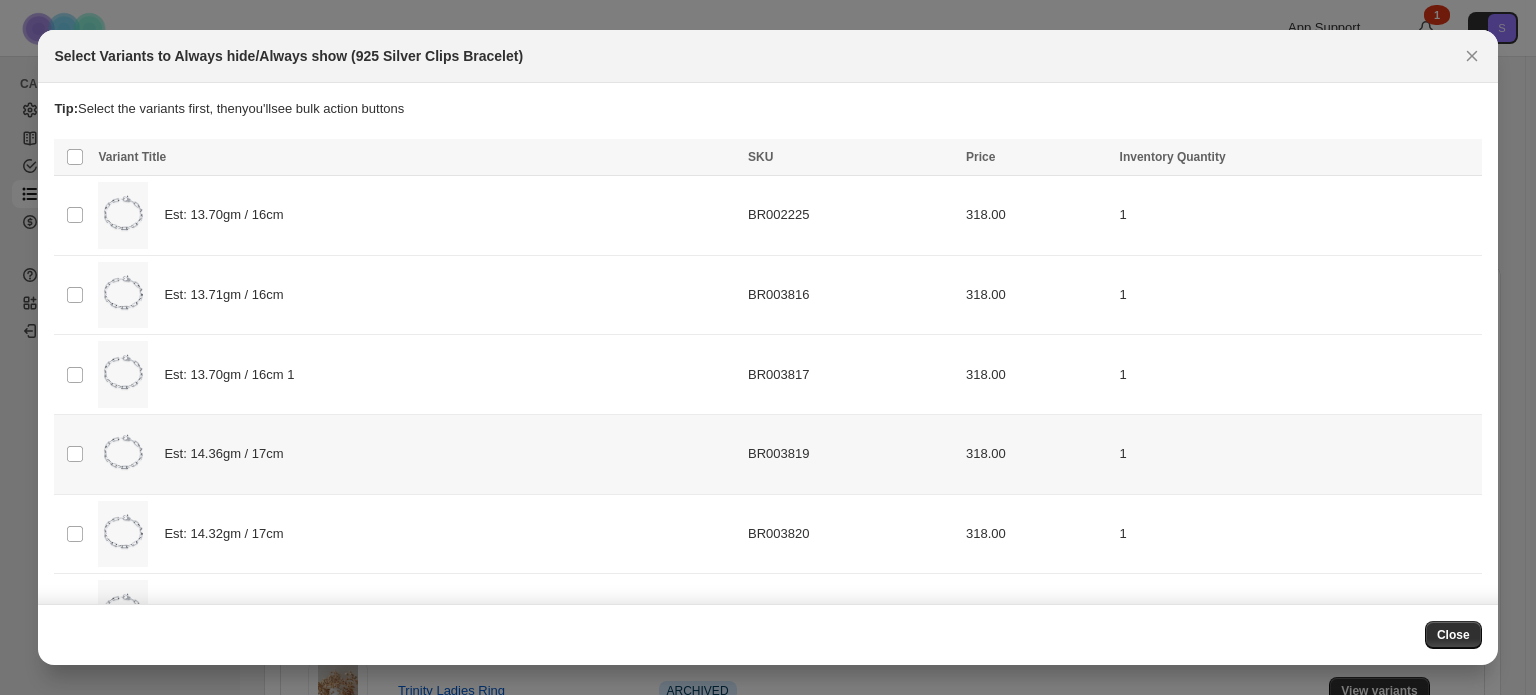 scroll, scrollTop: 0, scrollLeft: 0, axis: both 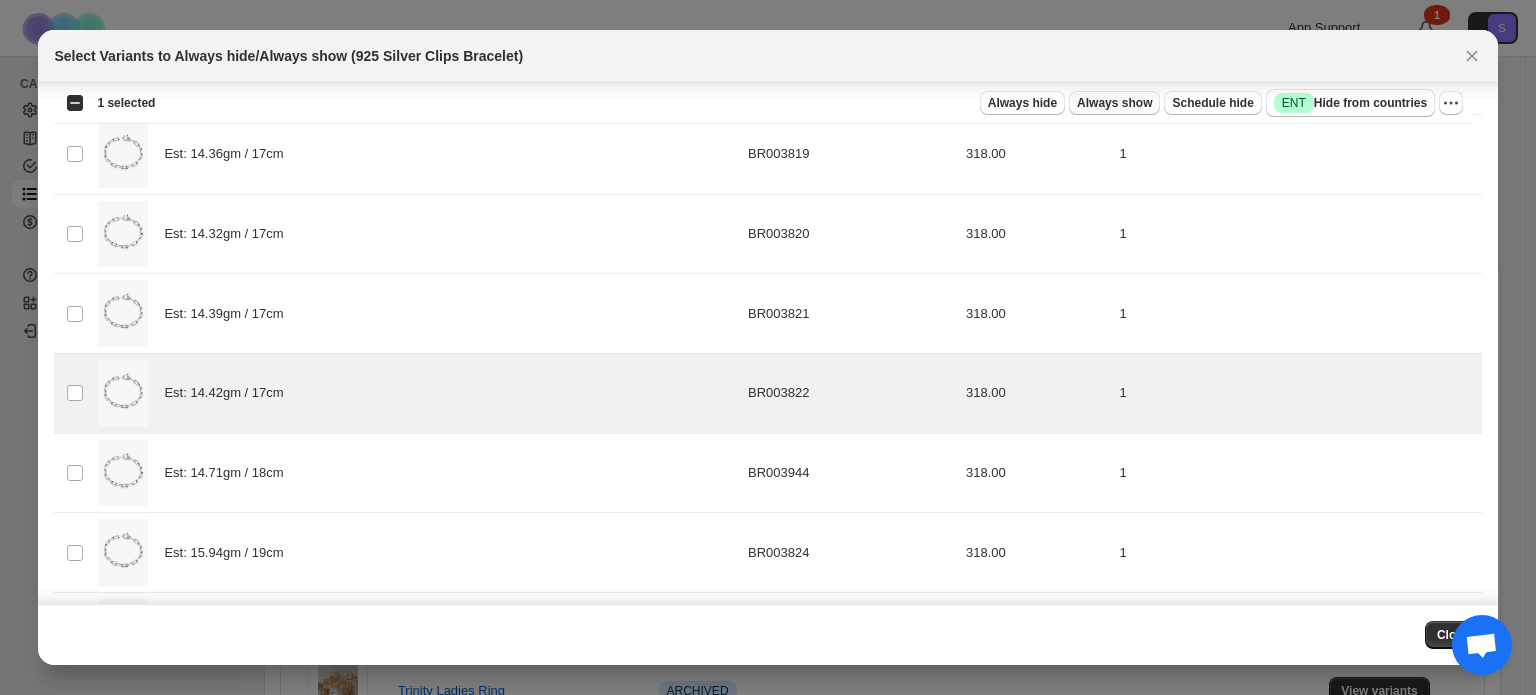click on "Always show" at bounding box center [1114, 103] 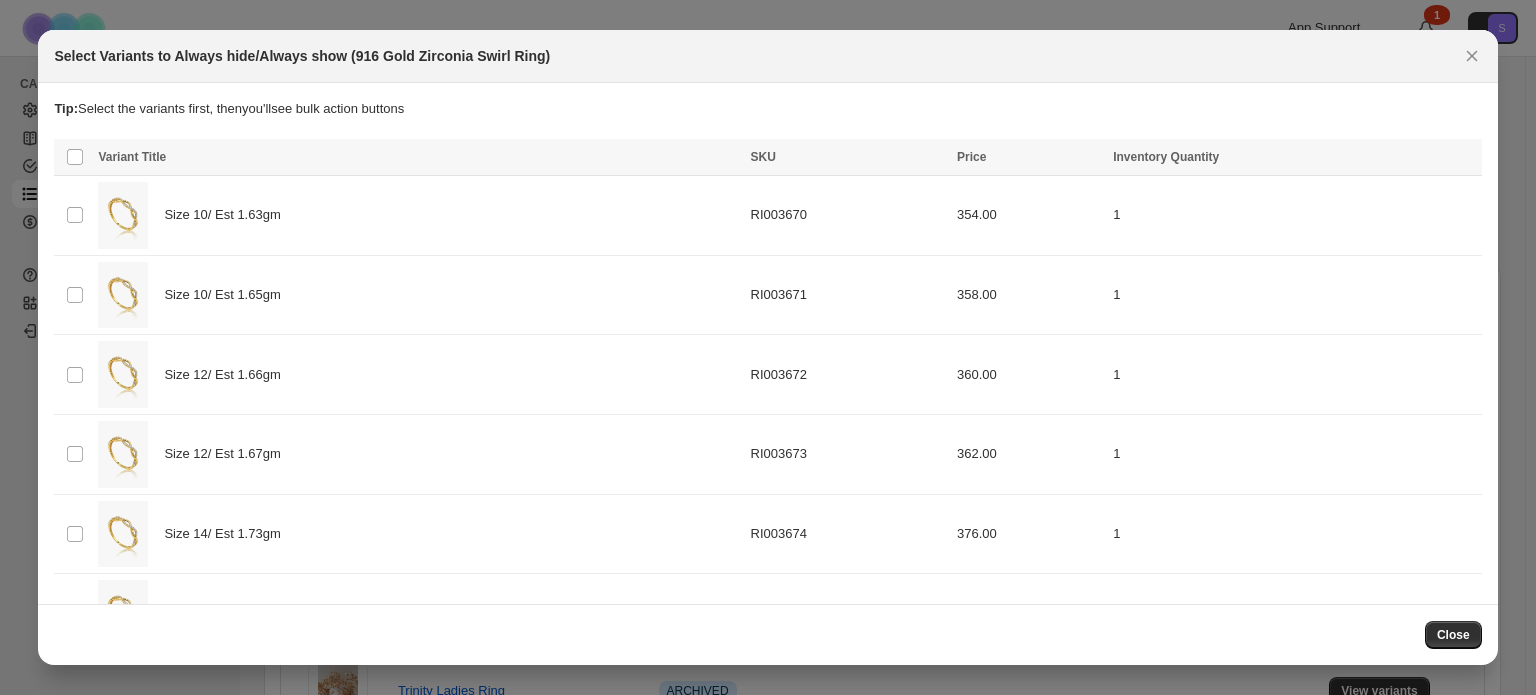 scroll, scrollTop: 0, scrollLeft: 0, axis: both 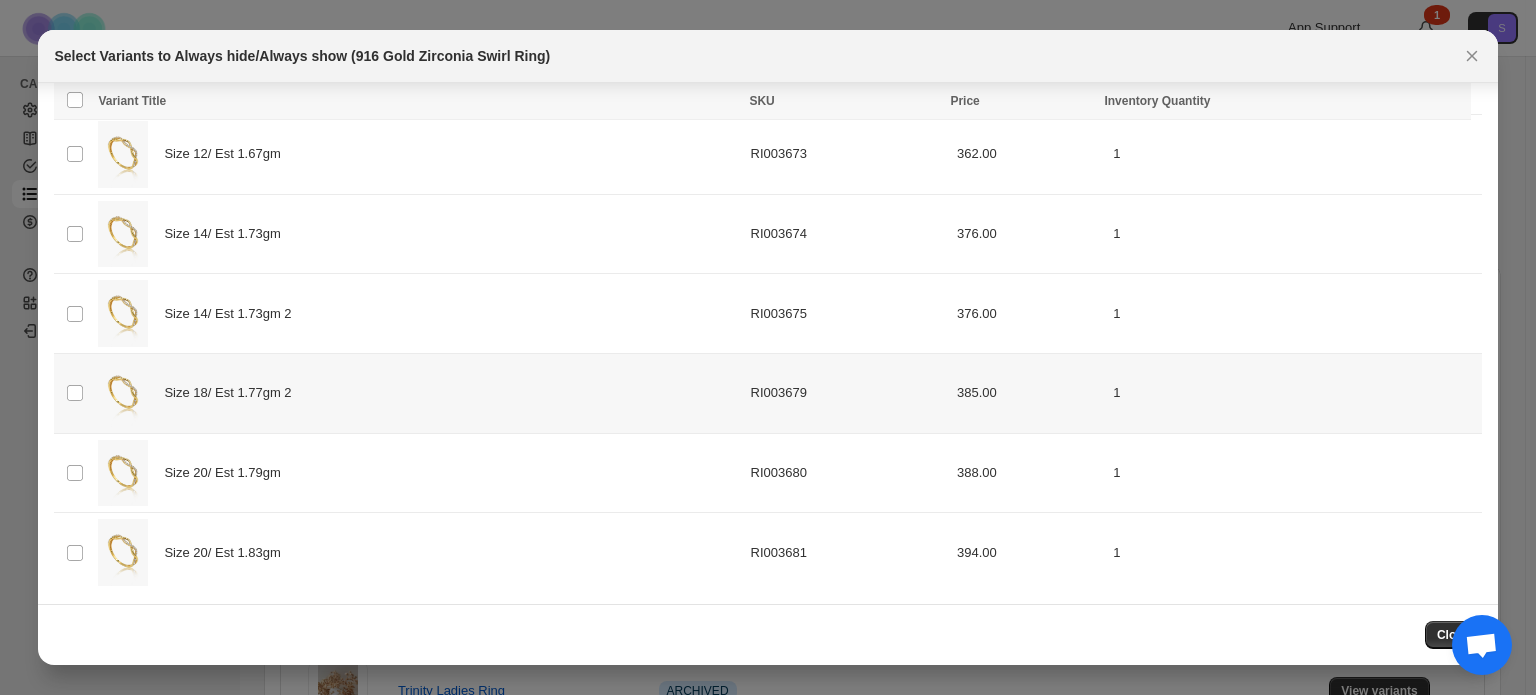 click on "Select product variant" at bounding box center [73, 393] 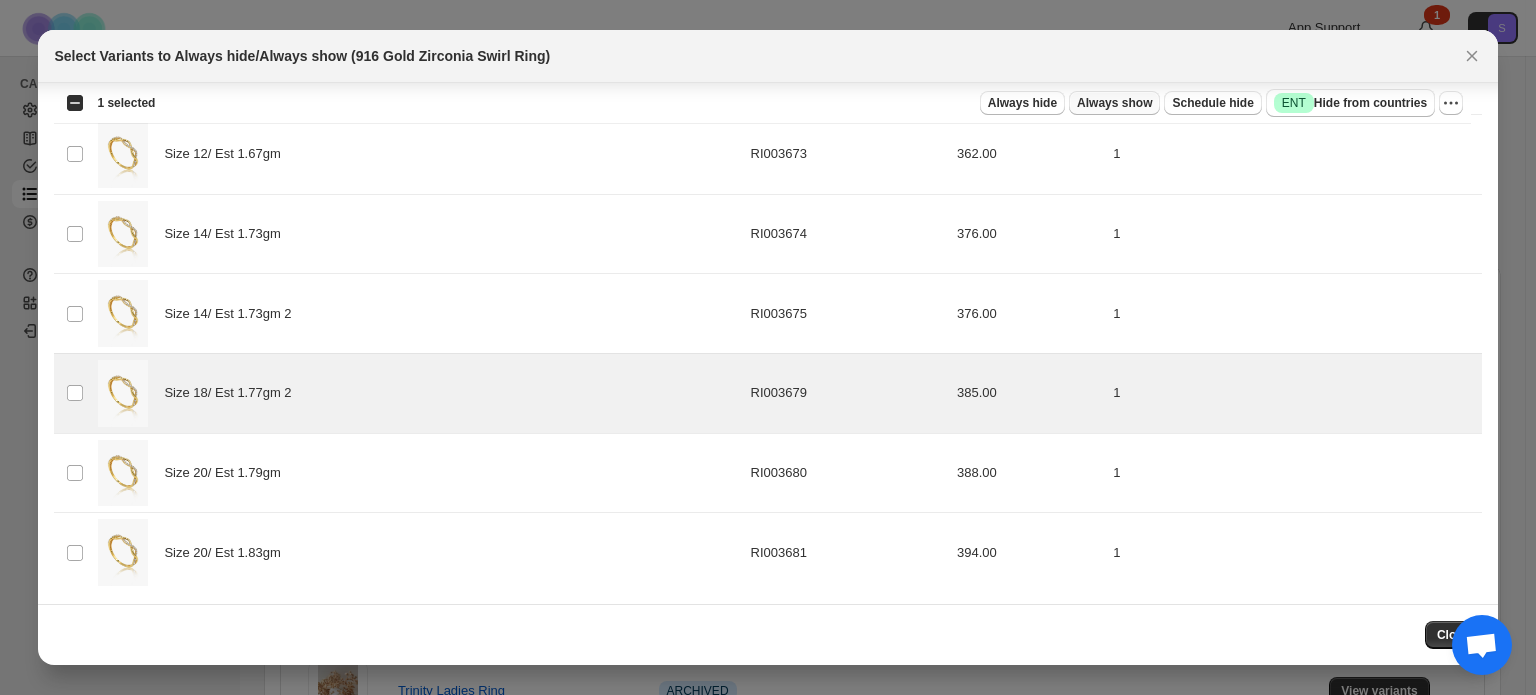 click on "Always show" at bounding box center (1114, 103) 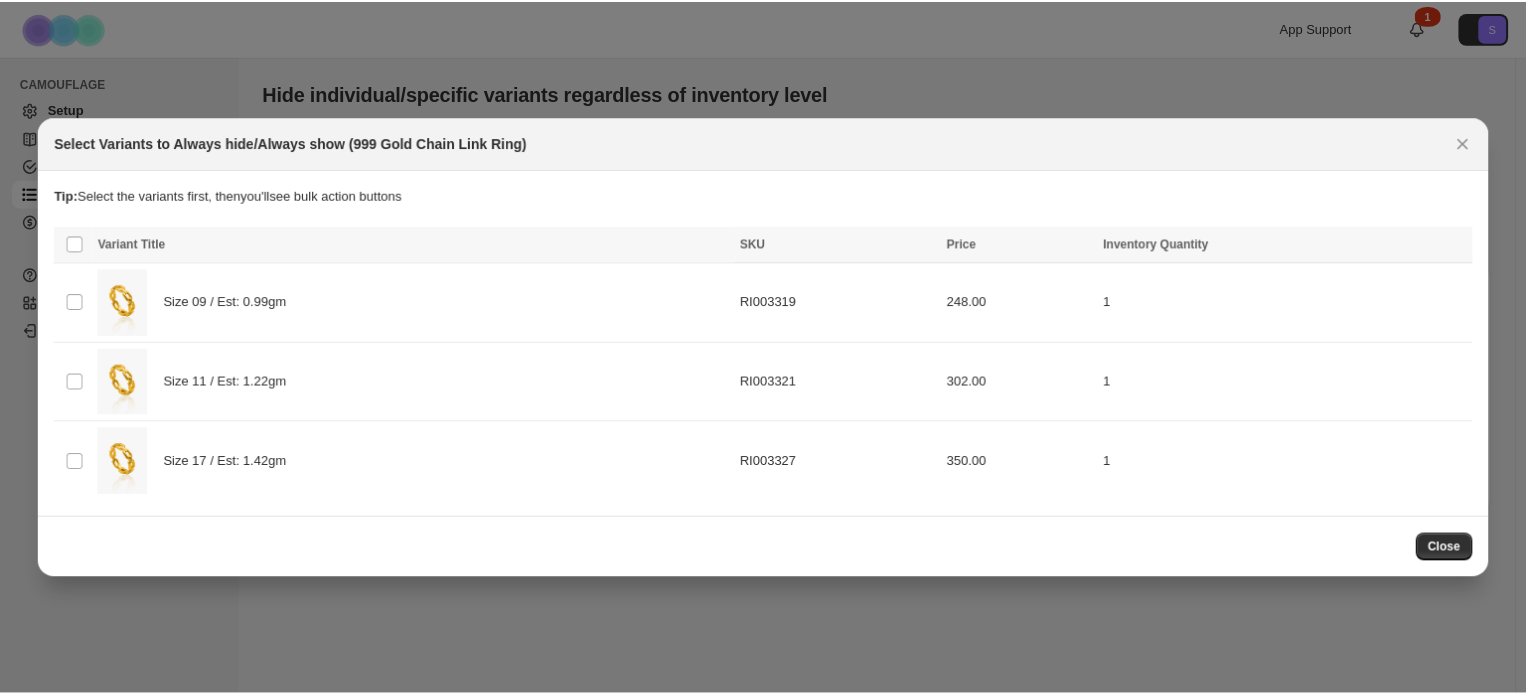 scroll, scrollTop: 0, scrollLeft: 0, axis: both 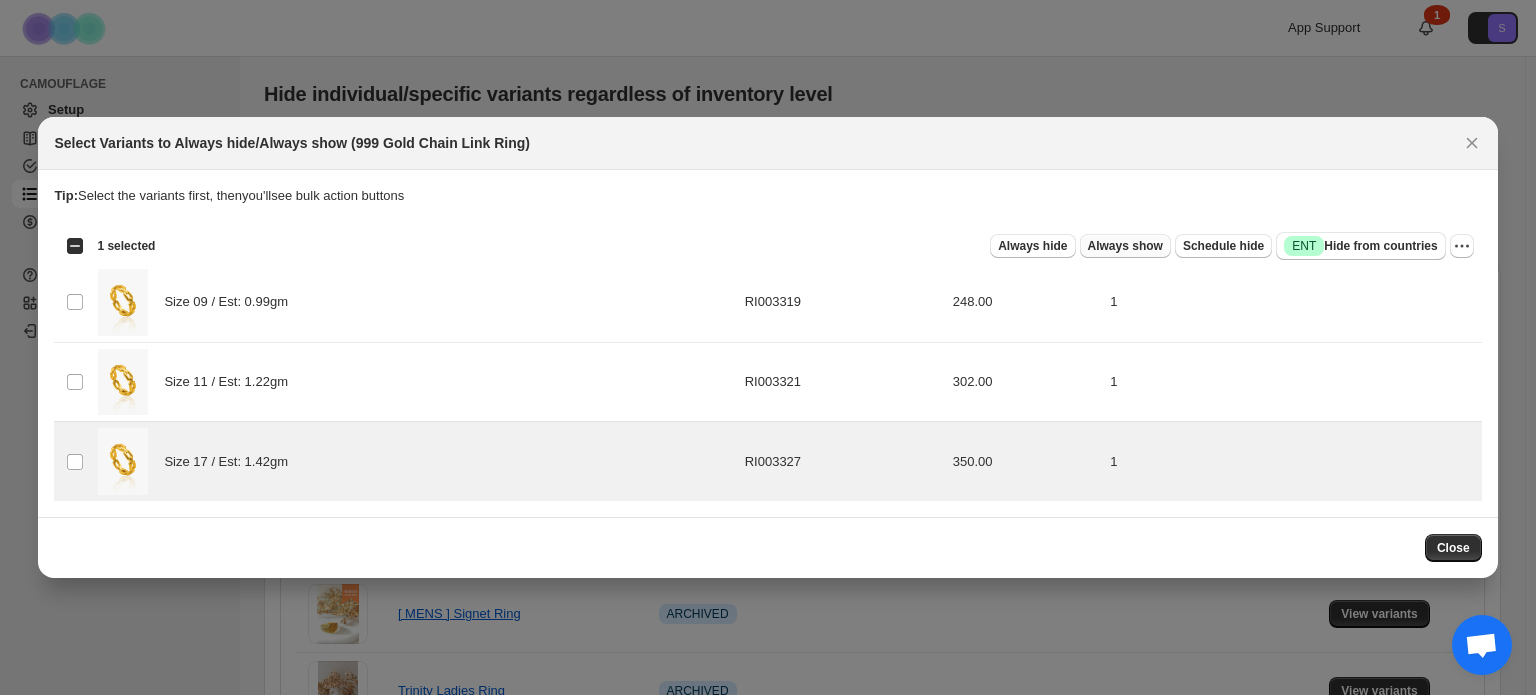 click on "Always show" at bounding box center (1125, 246) 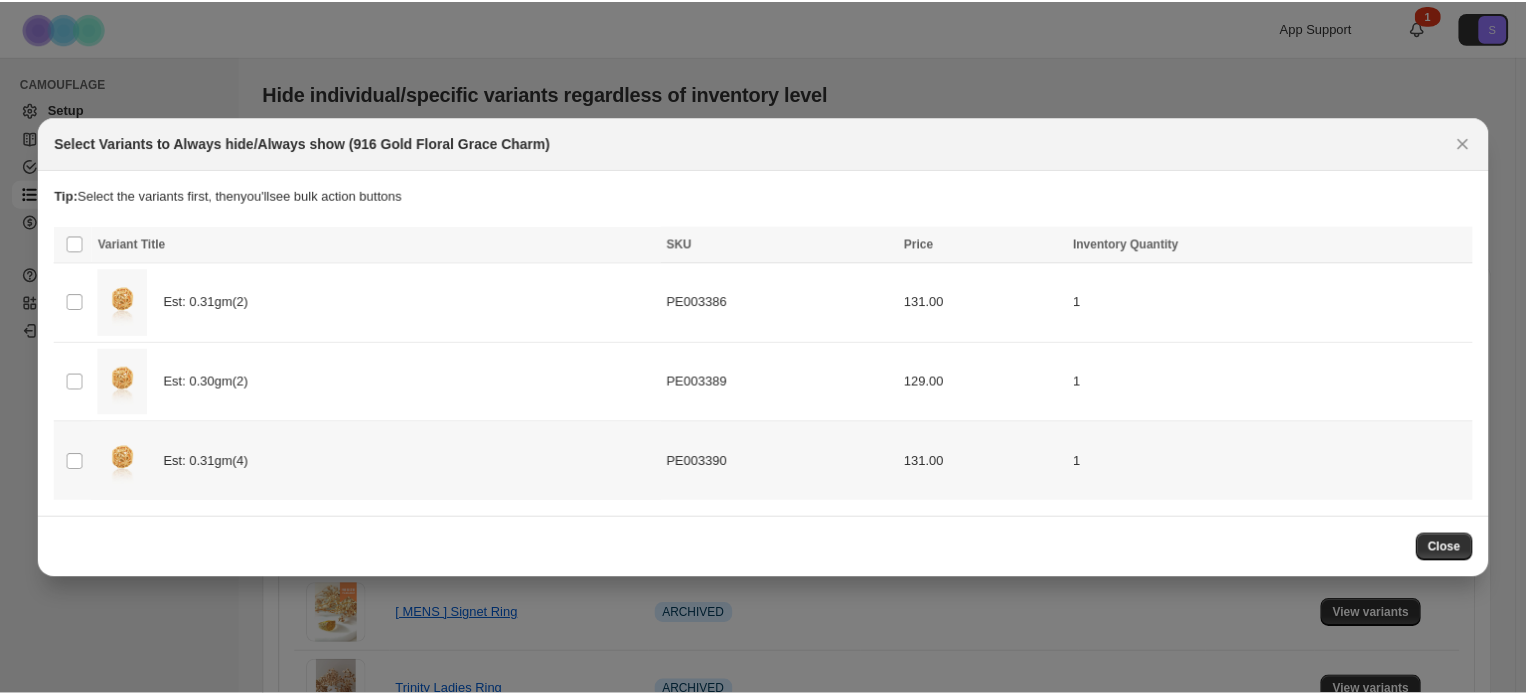 scroll, scrollTop: 0, scrollLeft: 0, axis: both 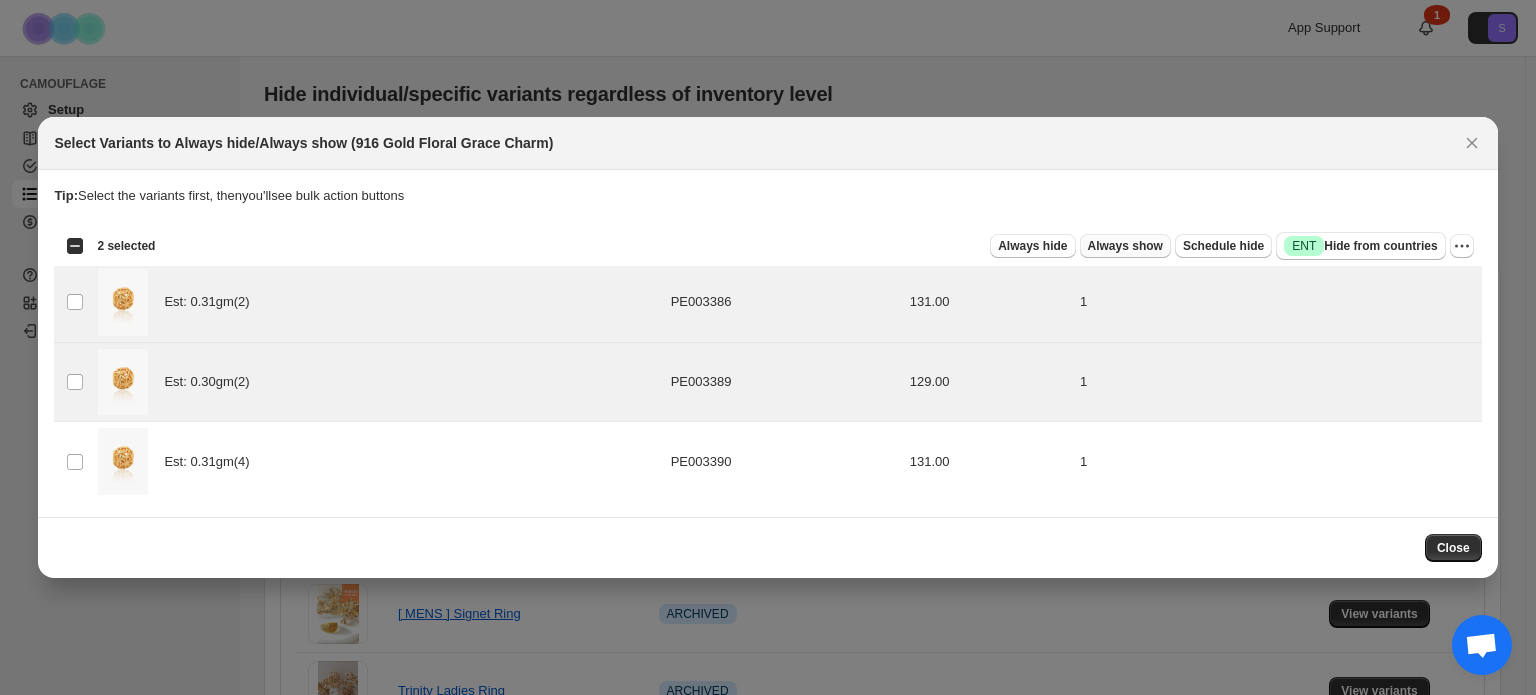 click on "Always show" at bounding box center (1125, 246) 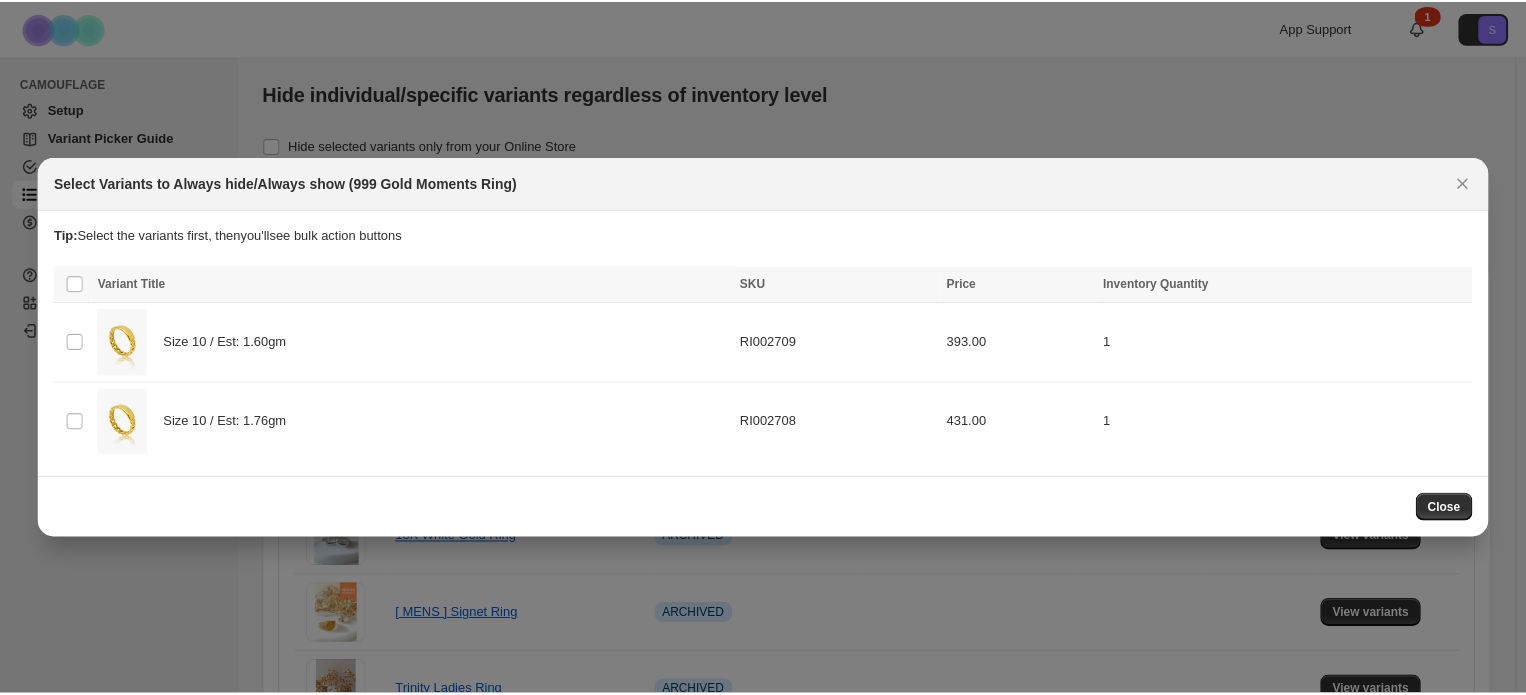 scroll, scrollTop: 0, scrollLeft: 0, axis: both 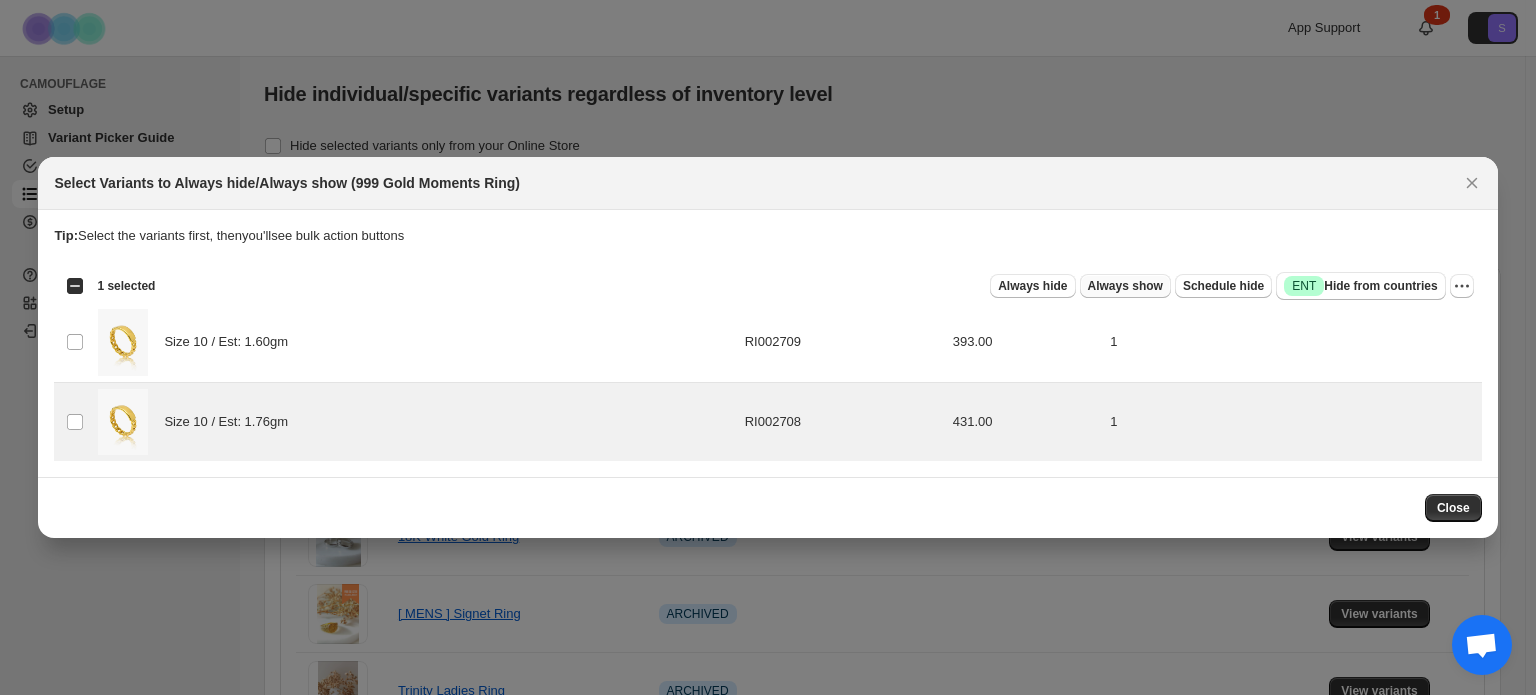 click on "Always show" at bounding box center (1125, 286) 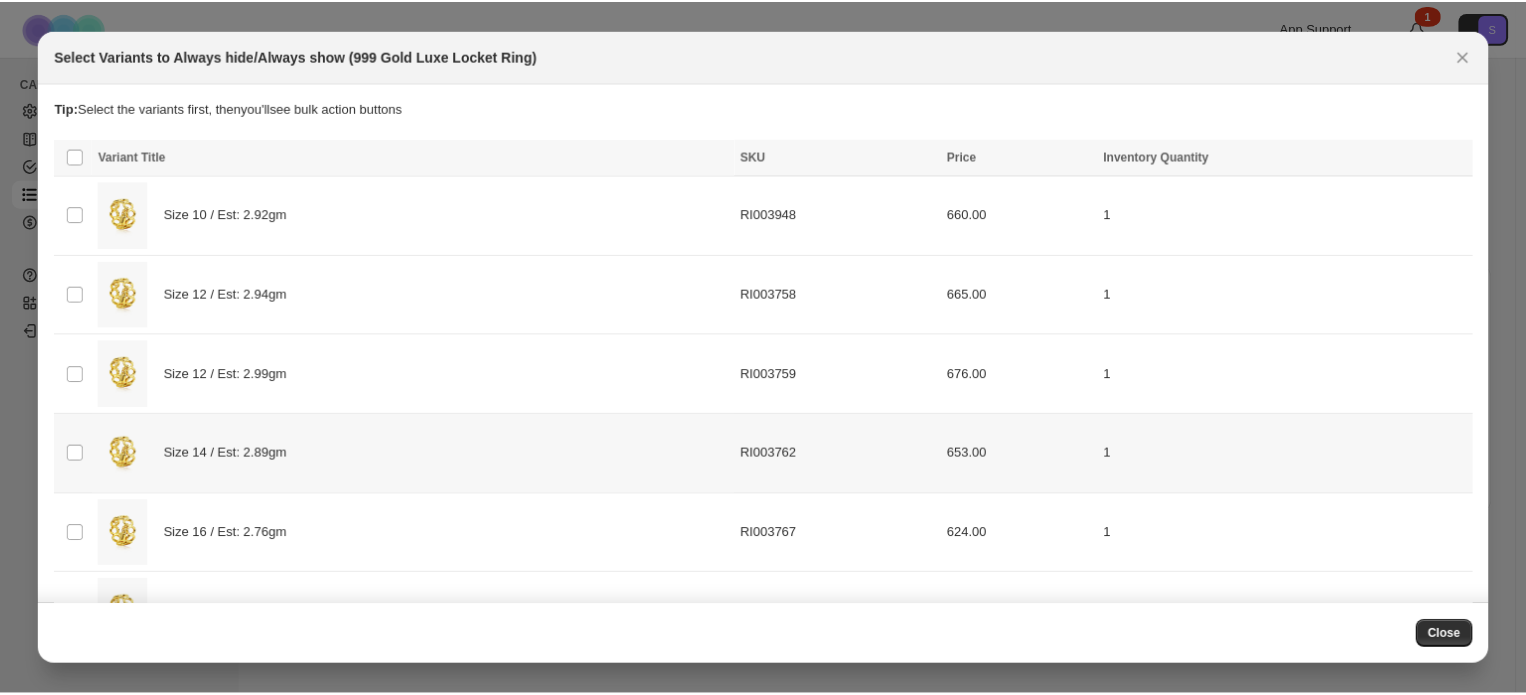 scroll, scrollTop: 0, scrollLeft: 0, axis: both 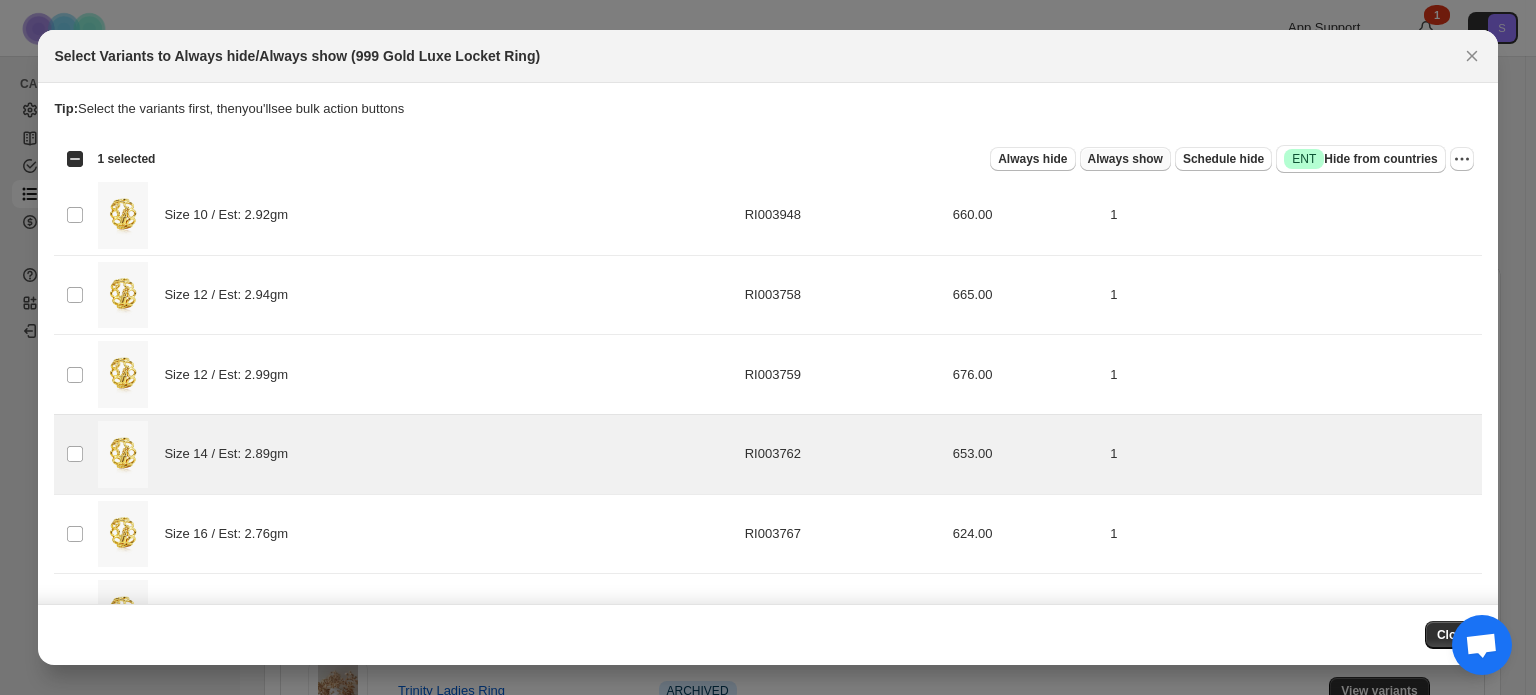 click on "Always show" at bounding box center (1125, 159) 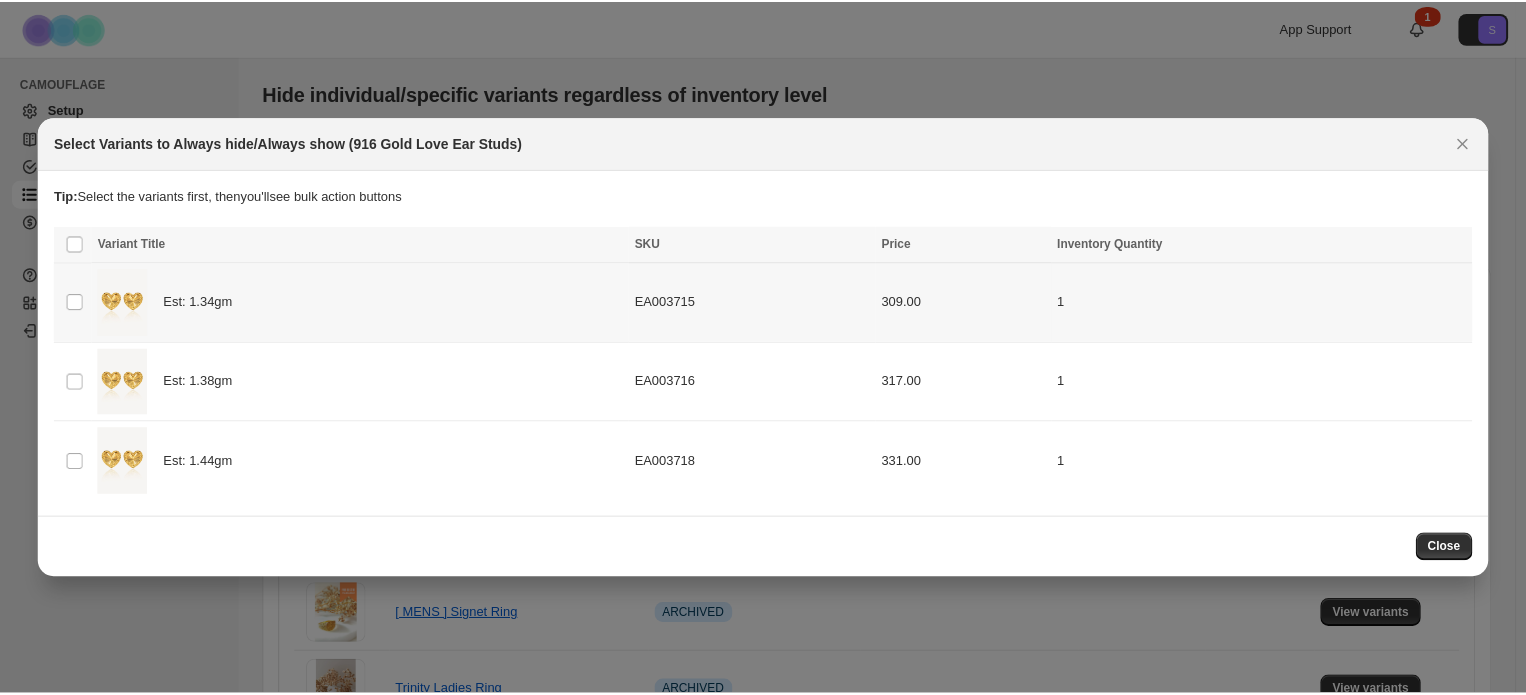 scroll, scrollTop: 0, scrollLeft: 0, axis: both 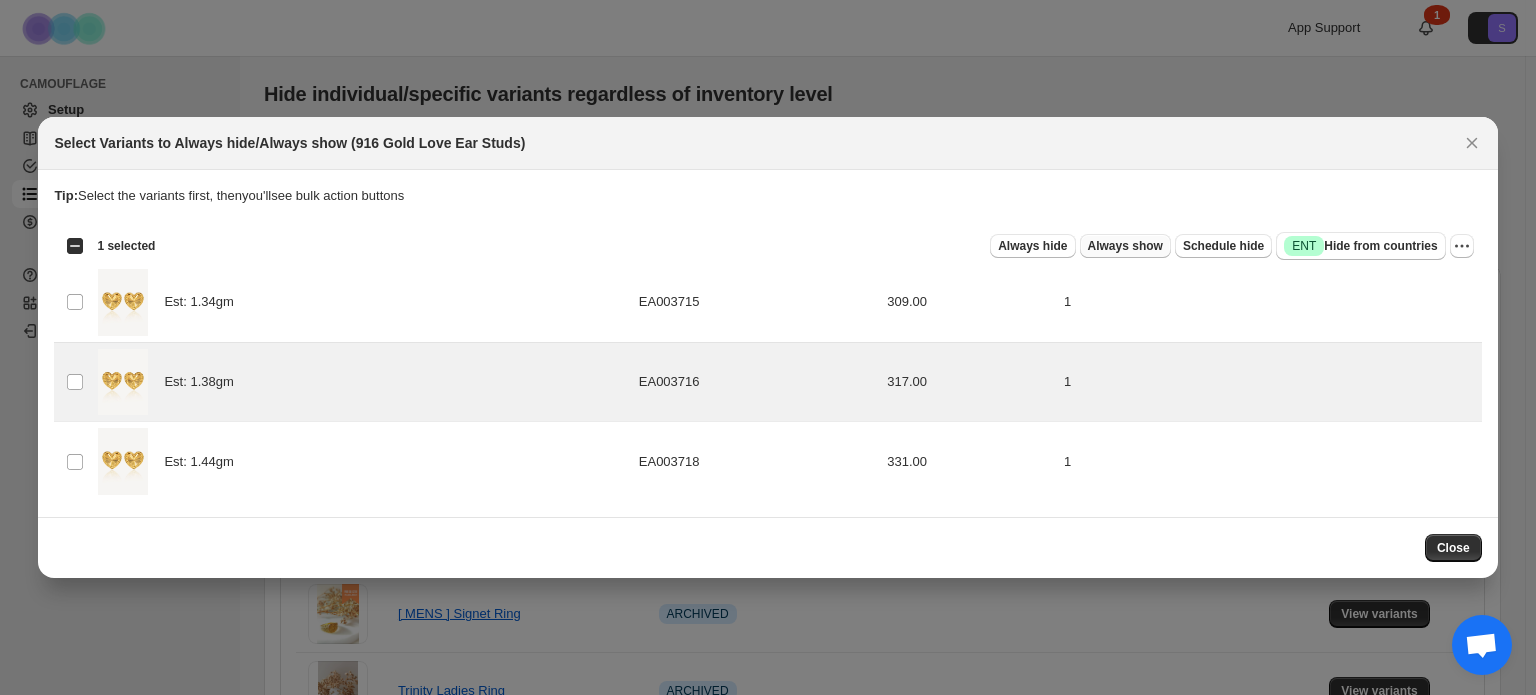 click on "Always show" at bounding box center (1125, 246) 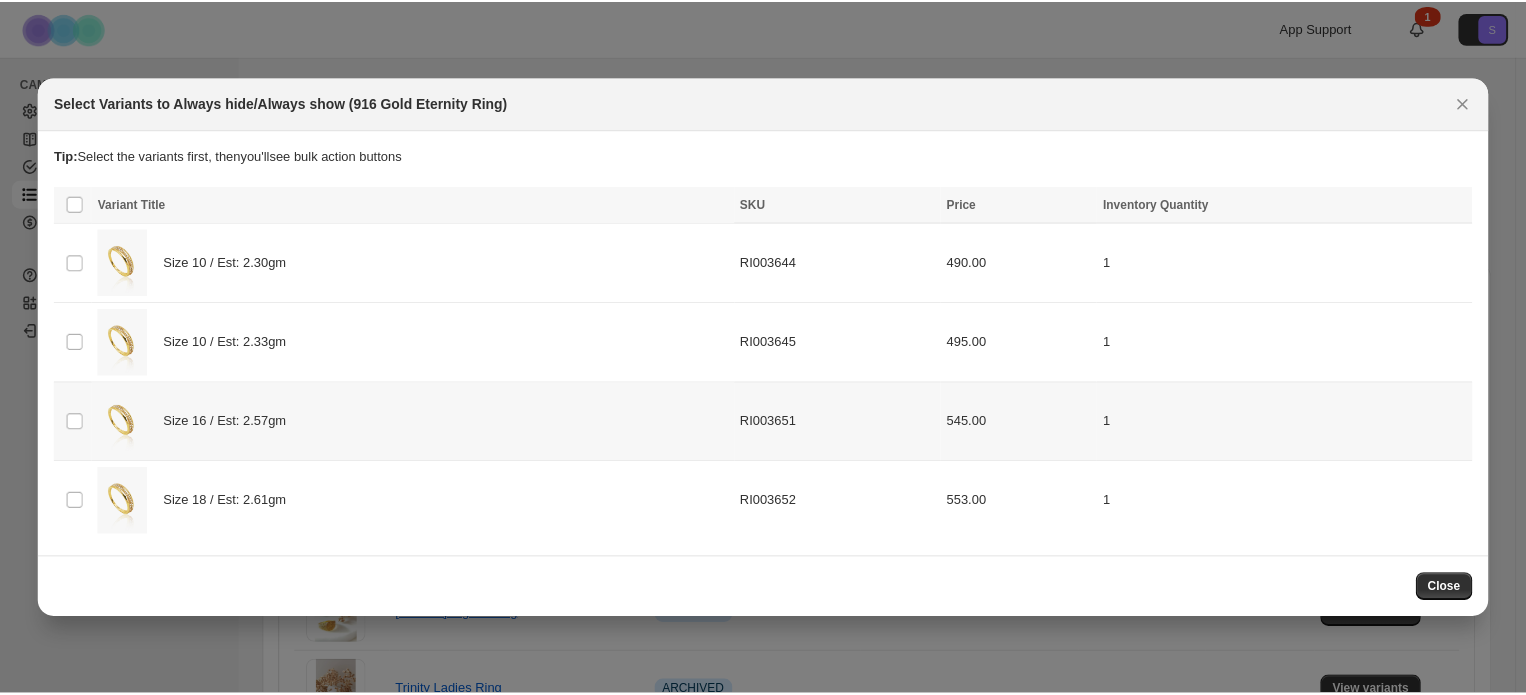 scroll, scrollTop: 0, scrollLeft: 0, axis: both 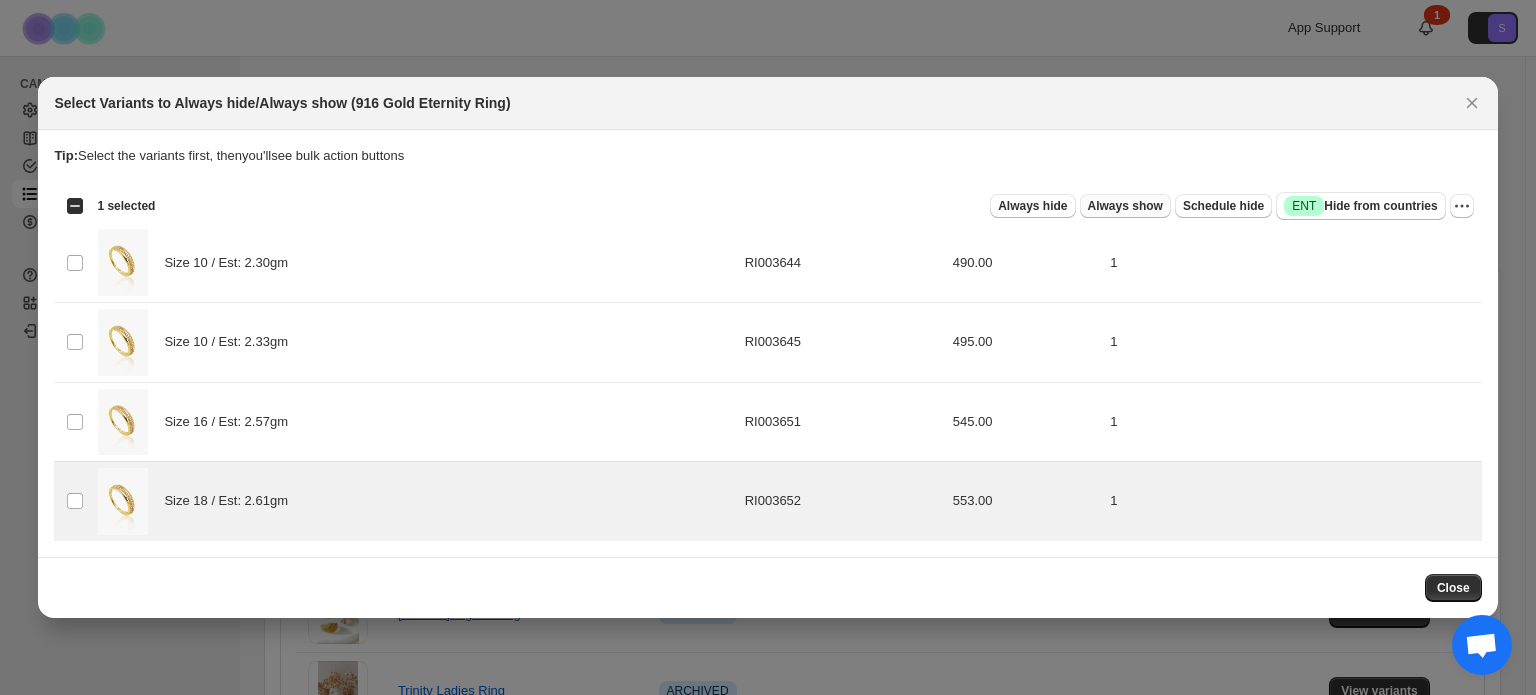 drag, startPoint x: 1144, startPoint y: 203, endPoint x: 1148, endPoint y: 216, distance: 13.601471 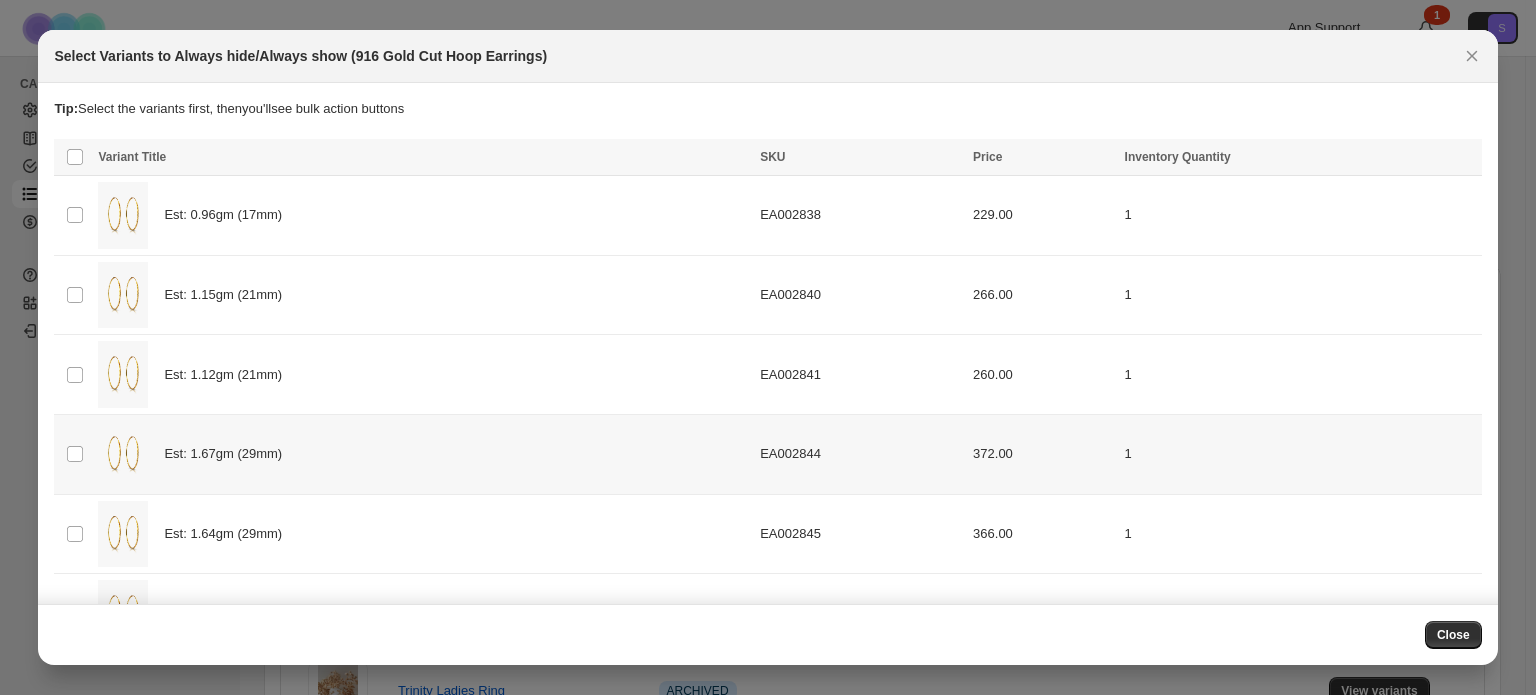 scroll, scrollTop: 0, scrollLeft: 0, axis: both 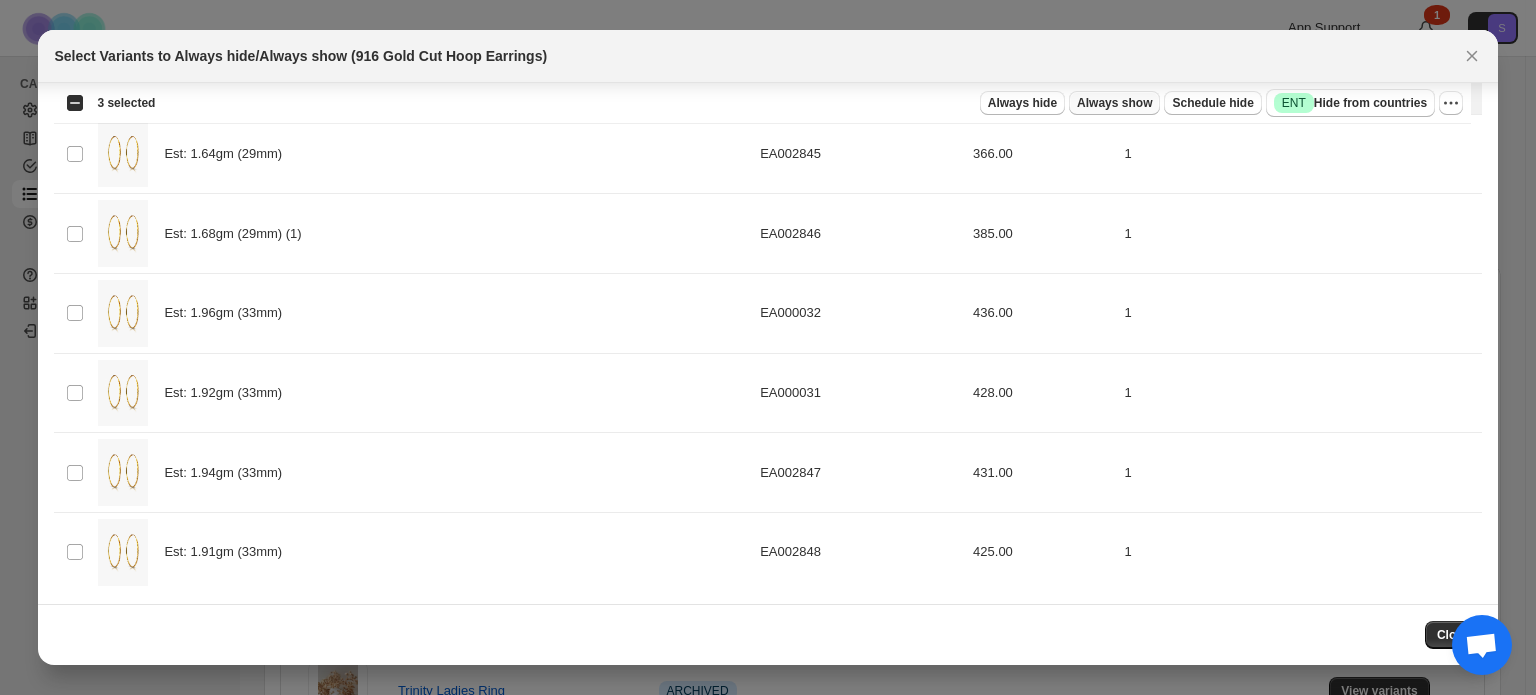 click on "Always show" at bounding box center [1114, 103] 